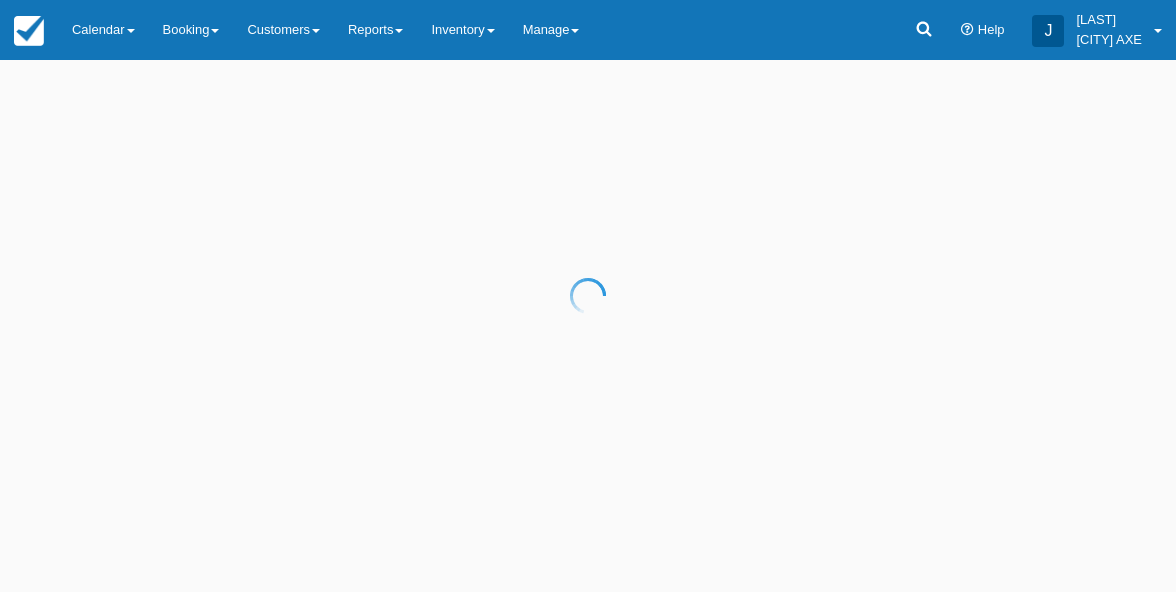 scroll, scrollTop: 0, scrollLeft: 0, axis: both 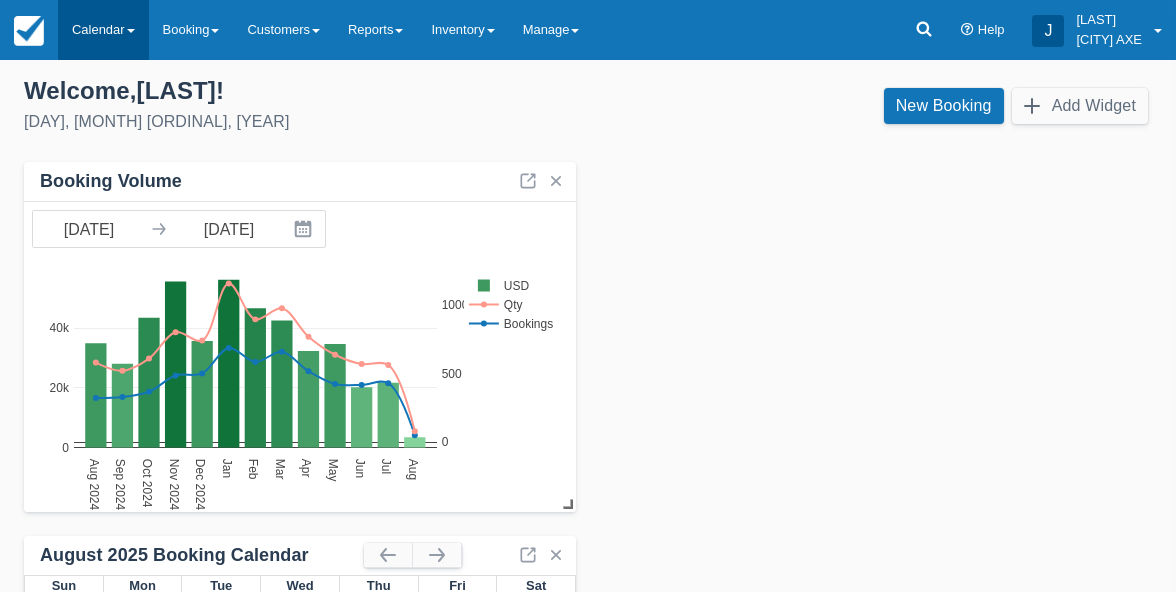 click on "Calendar" at bounding box center [103, 30] 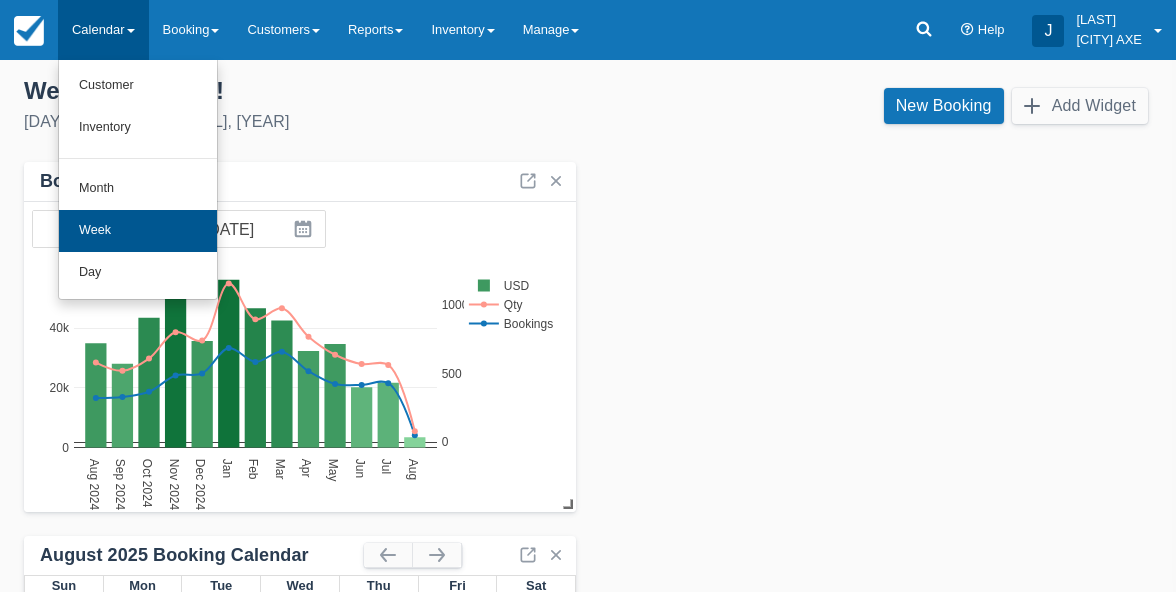 click on "Week" at bounding box center (138, 231) 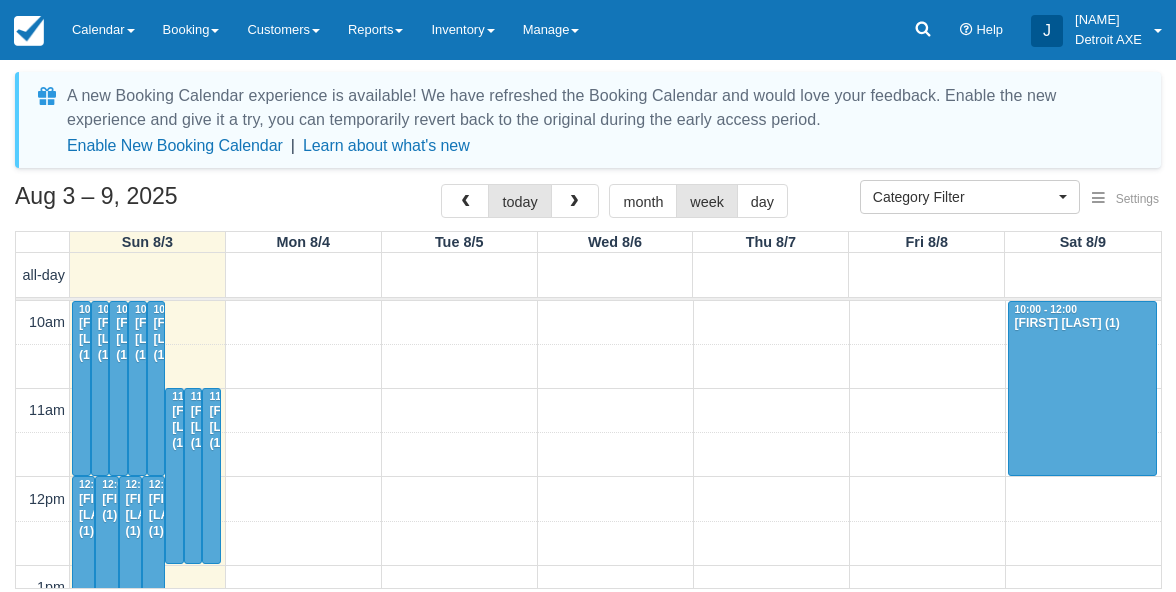 select 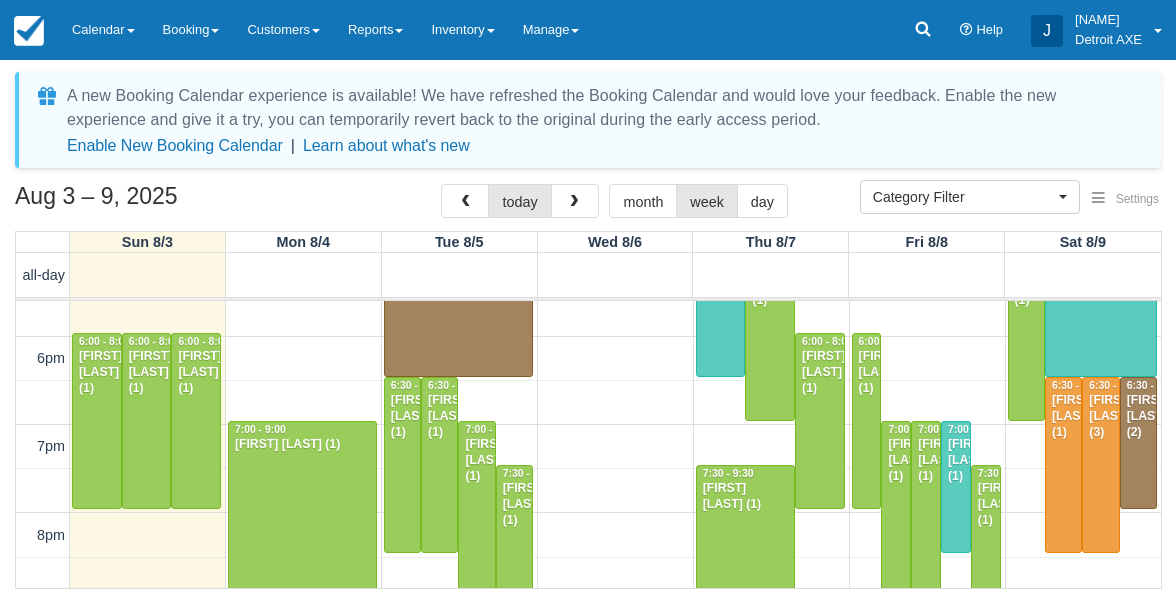 scroll, scrollTop: 672, scrollLeft: 0, axis: vertical 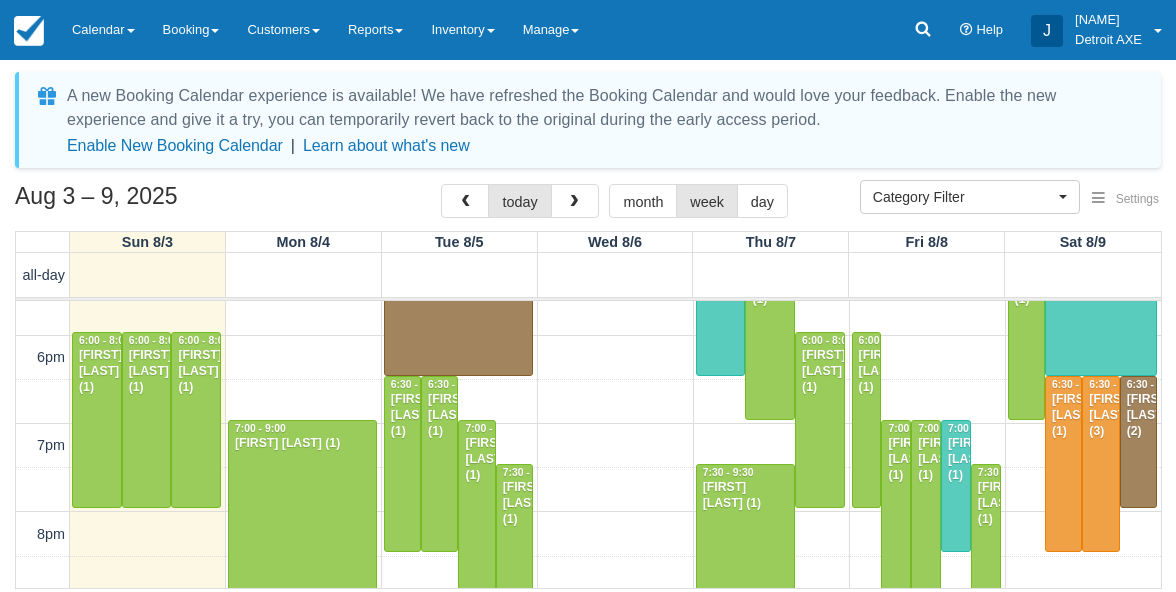 click on "[FIRST] [LAST] (1)" at bounding box center [820, 372] 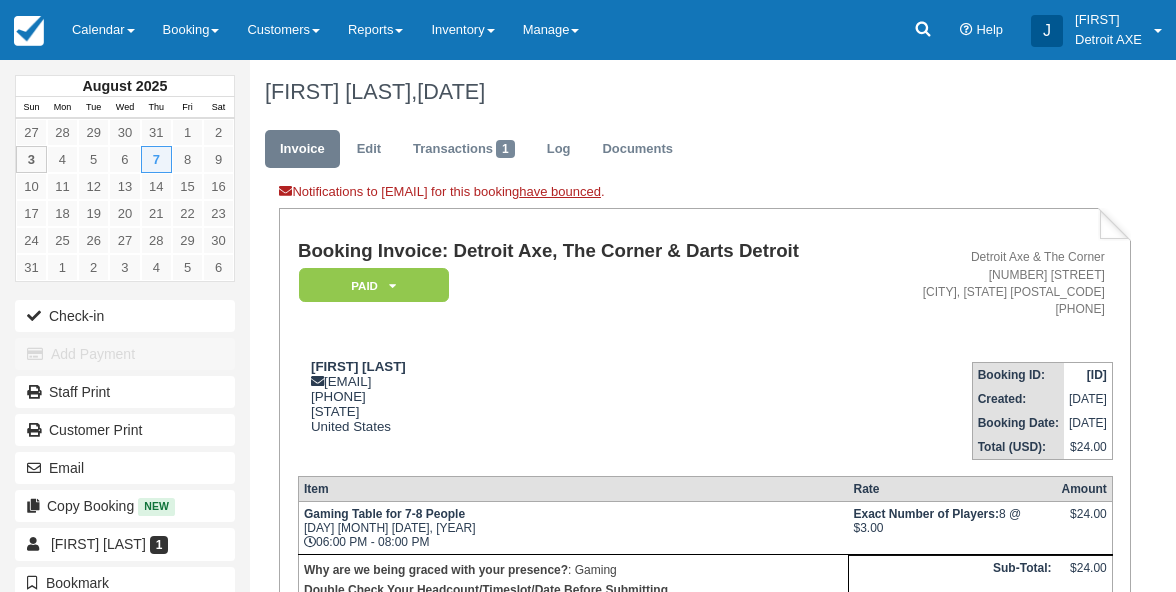 scroll, scrollTop: 0, scrollLeft: 0, axis: both 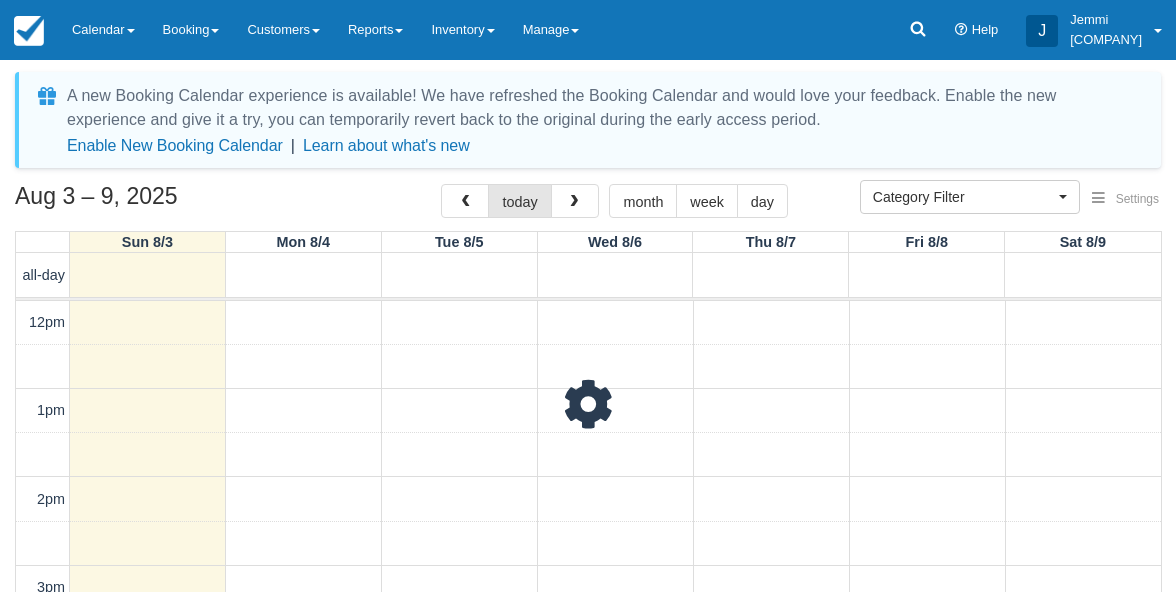 select 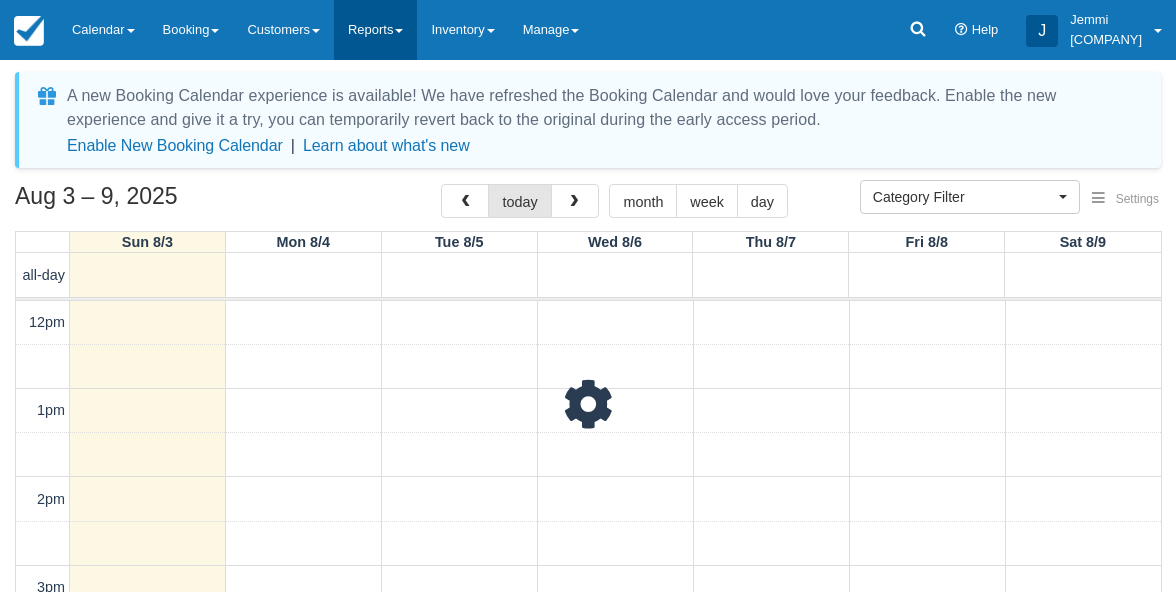 scroll, scrollTop: 0, scrollLeft: 0, axis: both 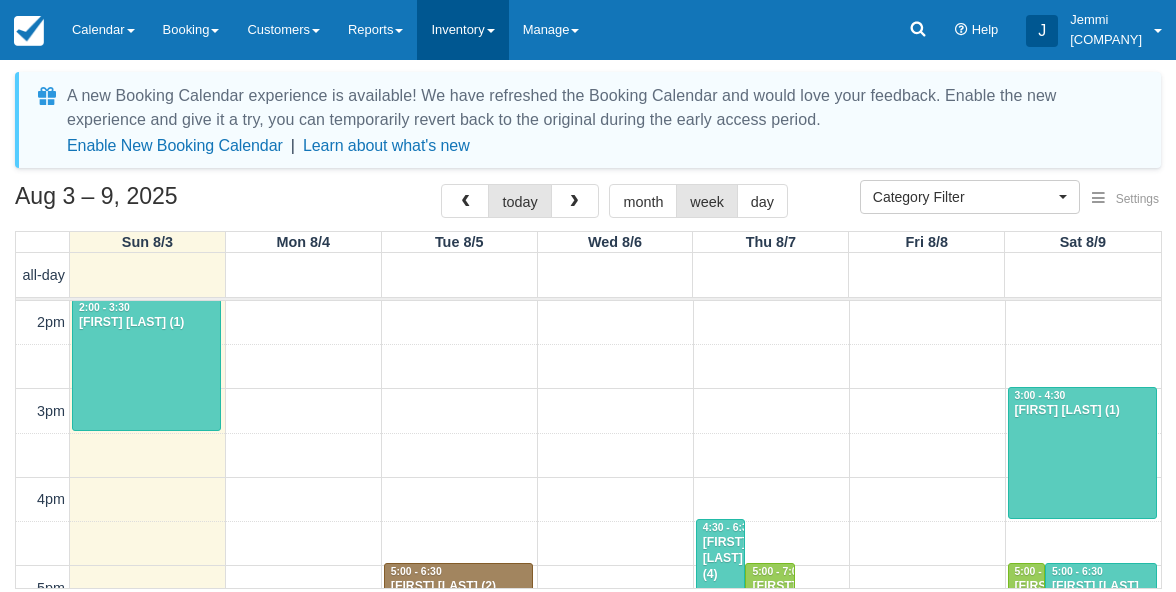 click on "Inventory" at bounding box center (462, 30) 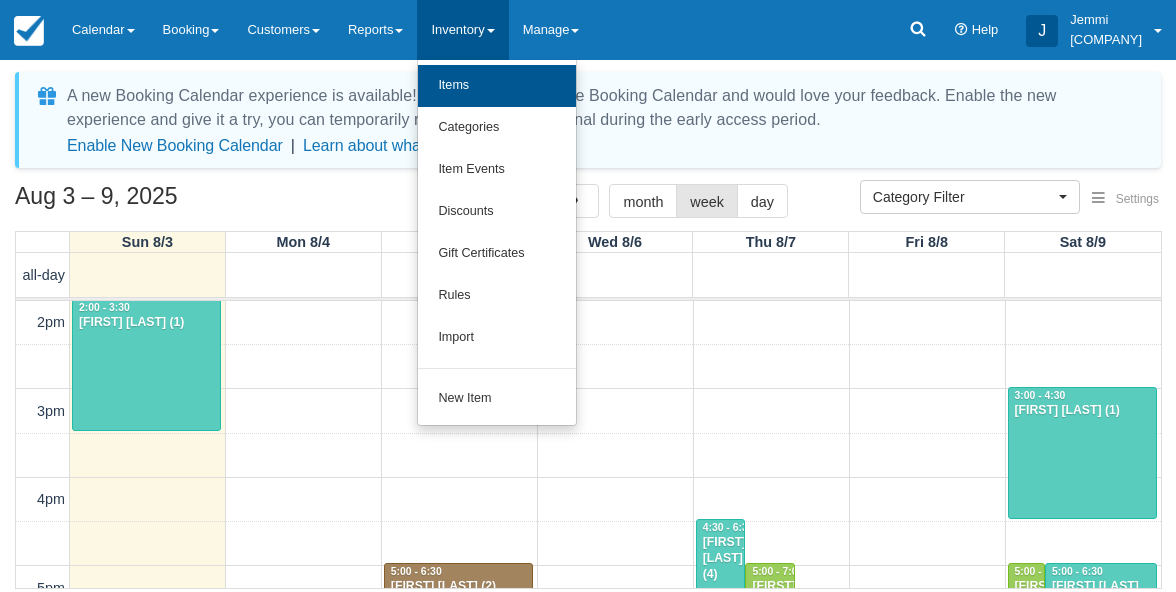 click on "Items" at bounding box center [497, 86] 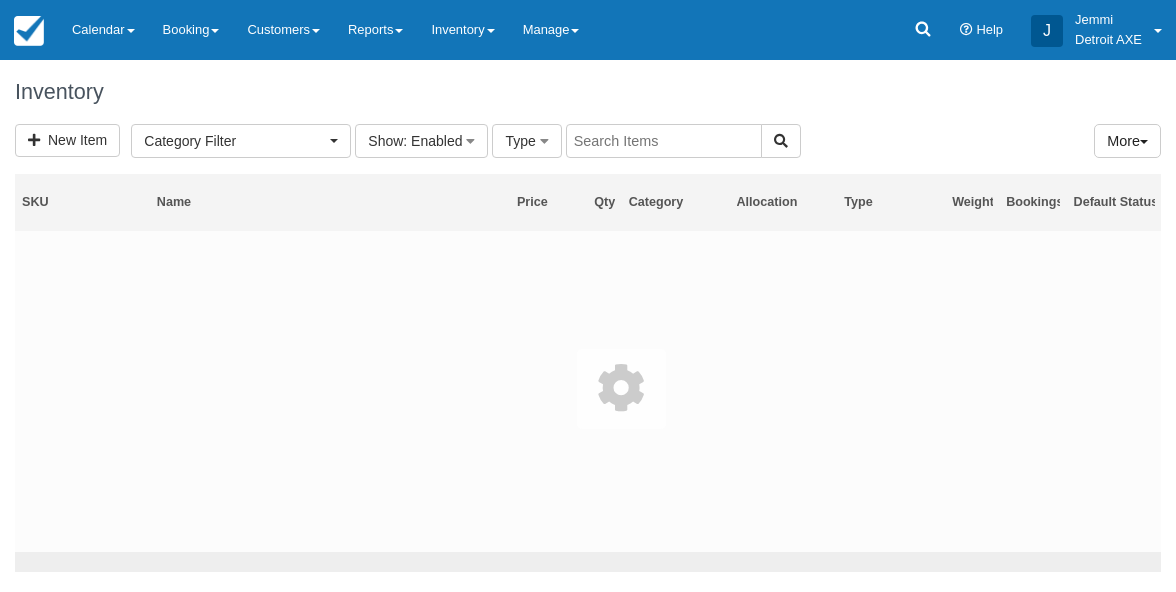 select 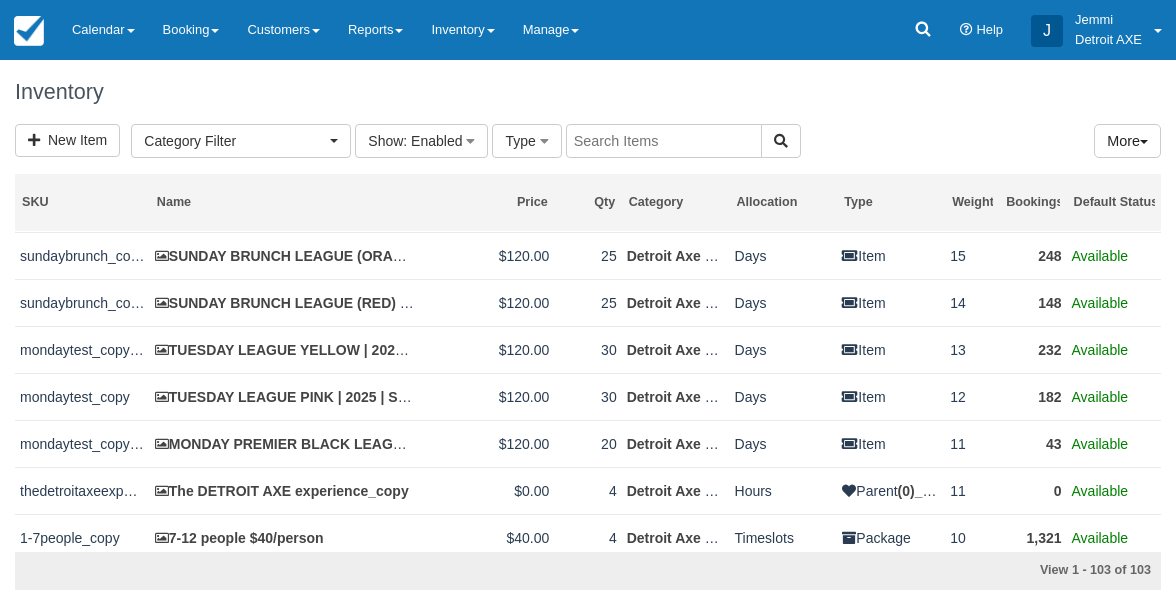 scroll, scrollTop: 634, scrollLeft: 0, axis: vertical 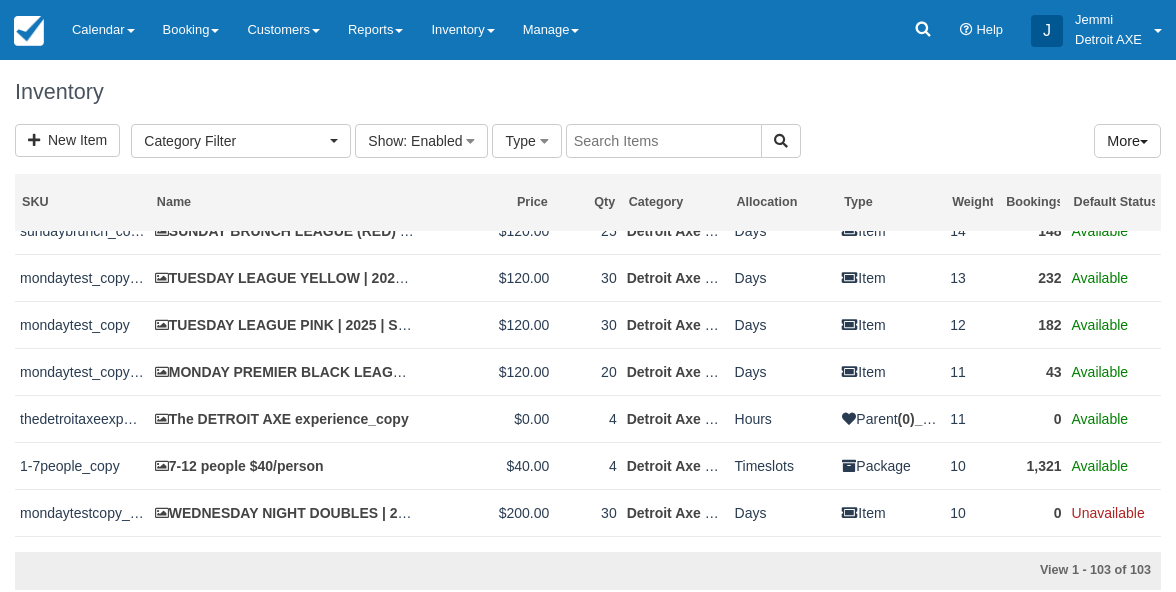 click at bounding box center [664, 141] 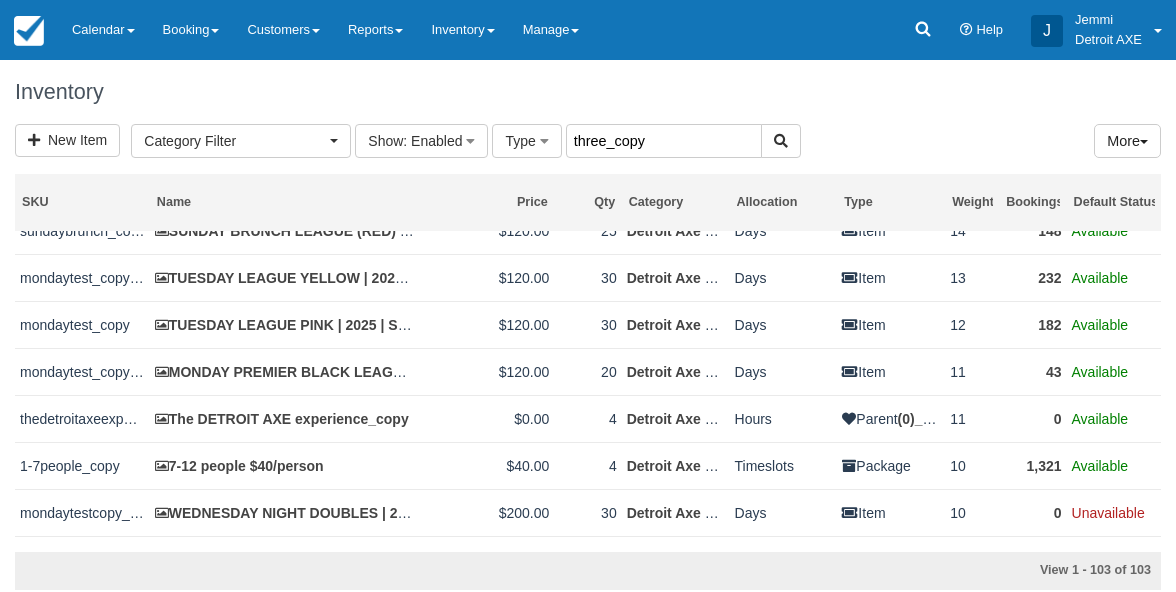 type on "three_copy" 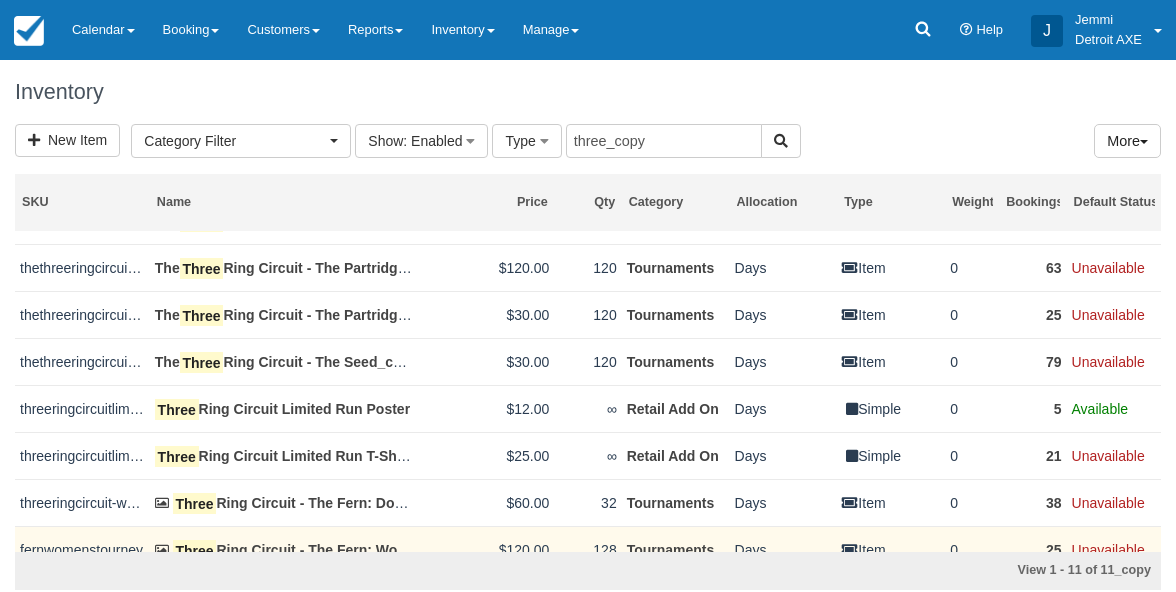 scroll, scrollTop: 50, scrollLeft: 0, axis: vertical 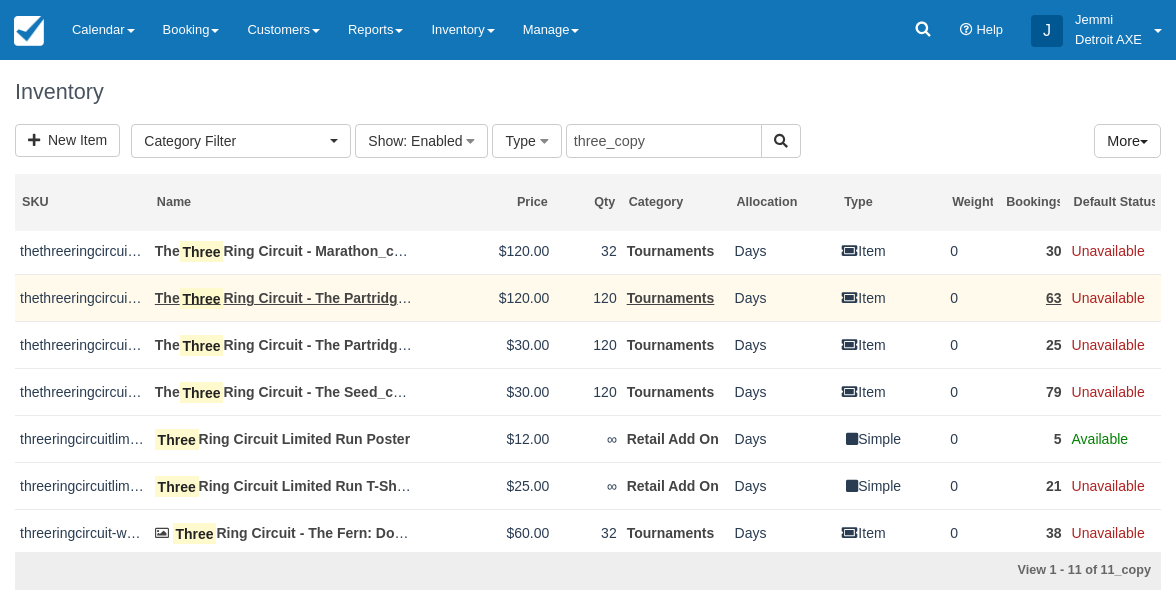 click on "The  Three  Ring Circuit - The Partridge: Open IATF Major_copy" at bounding box center [340, 299] 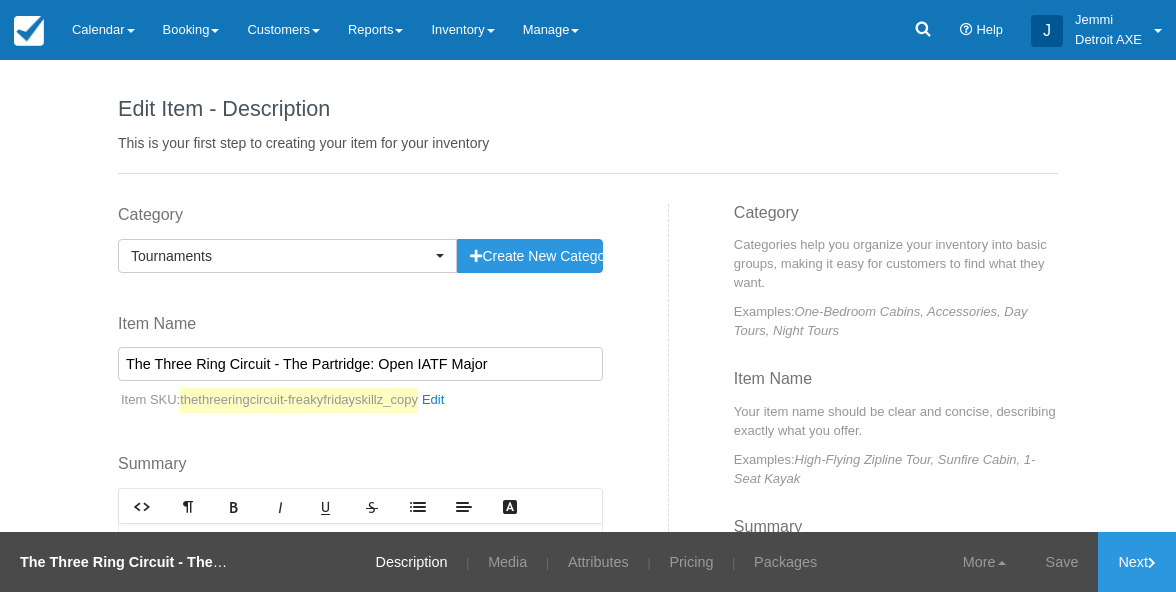 scroll, scrollTop: 0, scrollLeft: 0, axis: both 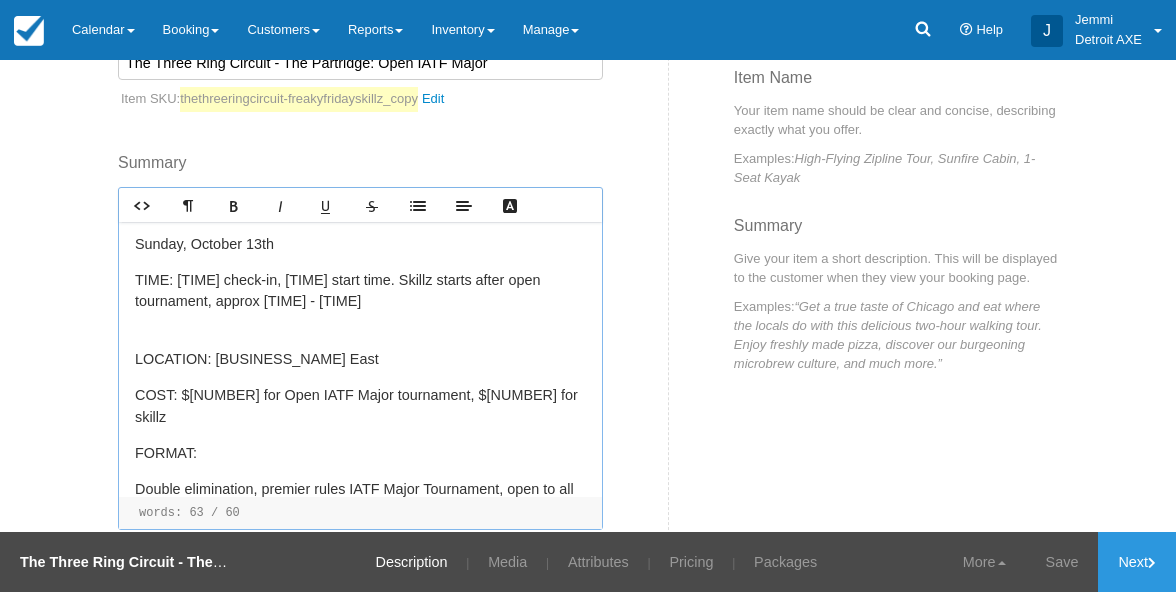click on "LOCATION: [BUSINESS_NAME] East" at bounding box center (360, 360) 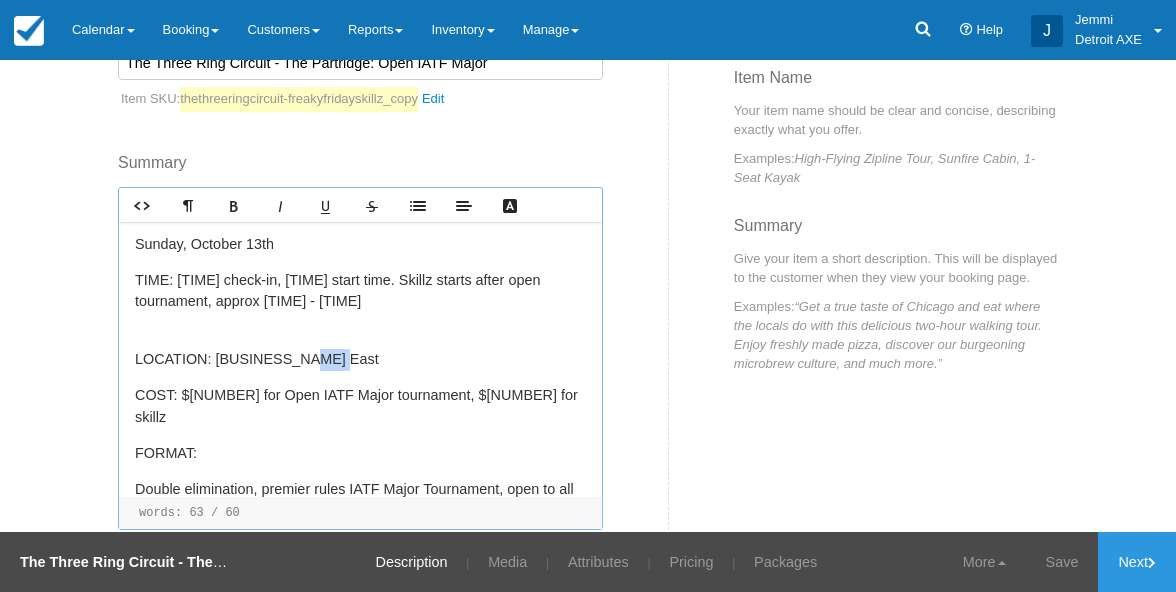 click on "LOCATION: [BUSINESS_NAME] East" at bounding box center (360, 360) 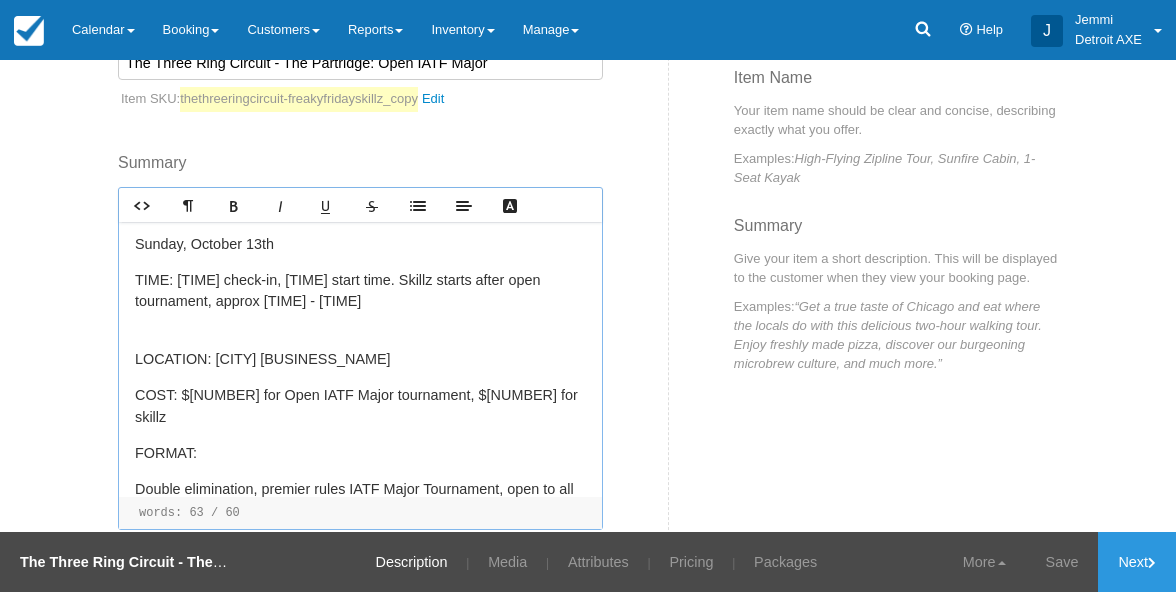 click on "Category
Tournaments   Previously Used Categories Toast Transaction Mirroring Bingo Brunch! Special Event Food Package Option Fry option [BUSINESS_NAME] Experience Gratuity League Block Hour Long Axe Throwing AXe Throwing Gift Certificates [BUSINESS_NAME] League Darts [BUSINESS_NAME] Experience Inventory Controls Axe Throwing 2 [BUSINESS_NAME] Food Package [BUSINESS_NAME] Food Packages Gaming Table Retail Add On The [BUSINESS_NAME] Experience 2 Tournaments Create new Category
Toast Transaction Mirroring Bingo Brunch! Special Event Food Package Option Fry option [BUSINESS_NAME] Experience Gratuity League Block Hour Long Axe Throwing AXe Throwing Gift Certificates [BUSINESS_NAME] League Darts [BUSINESS_NAME] Experience Inventory Controls Axe Throwing 2 [BUSINESS_NAME] Food Package [BUSINESS_NAME] Food Packages Gaming Table Retail Add On The [BUSINESS_NAME] Experience 2 Tournaments
Create New Category
That name is already in use. Please choose a unique value." at bounding box center (386, 247) 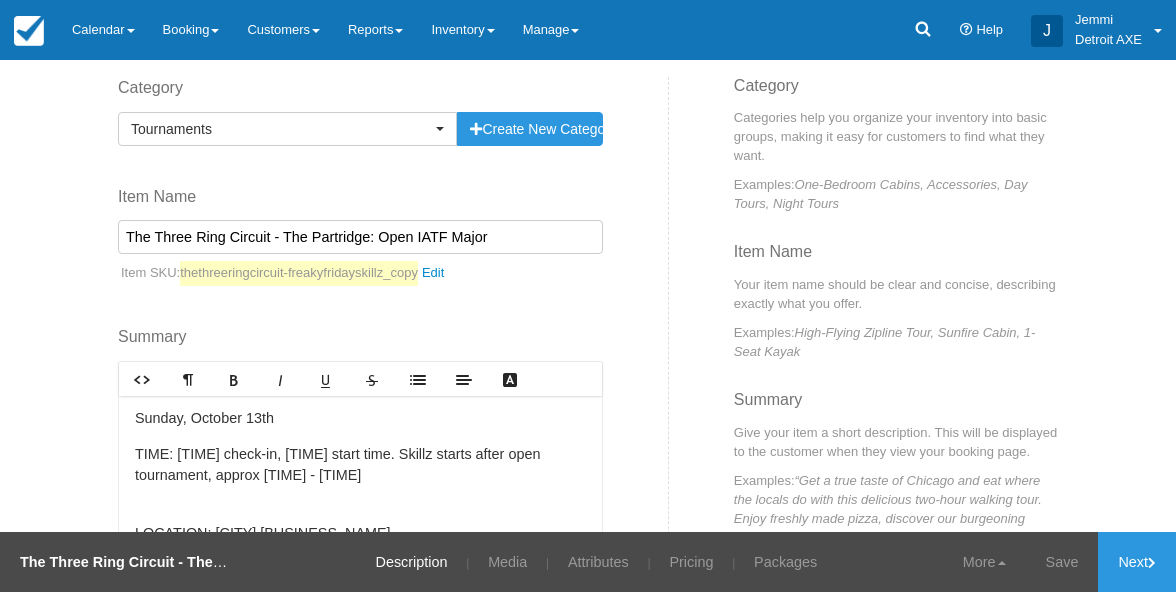 scroll, scrollTop: 80, scrollLeft: 0, axis: vertical 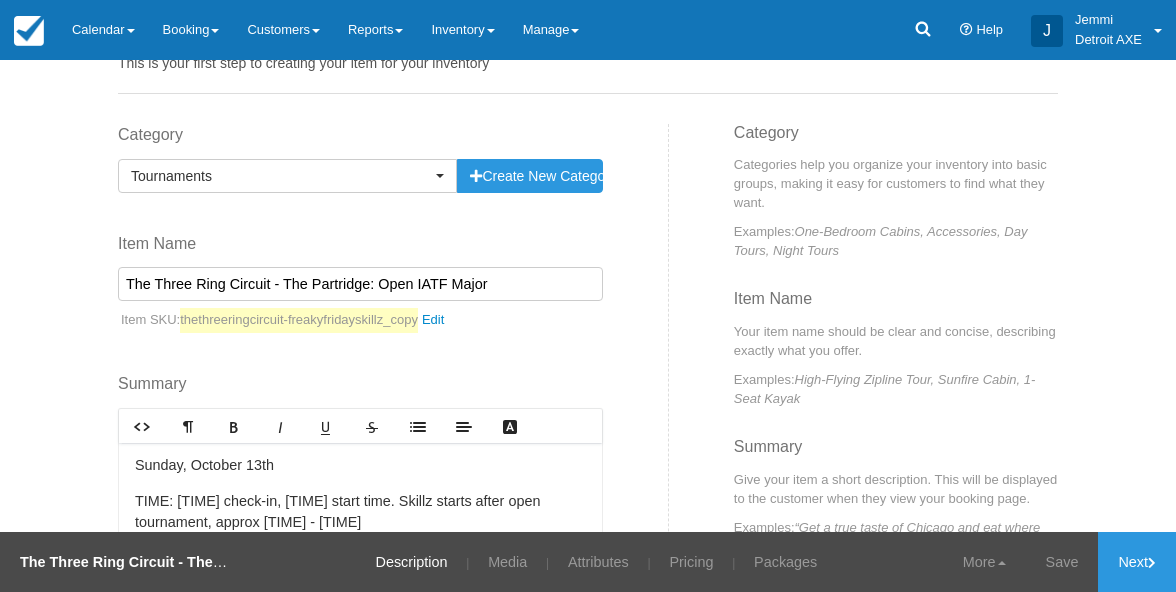 drag, startPoint x: 370, startPoint y: 280, endPoint x: 399, endPoint y: 285, distance: 29.427877 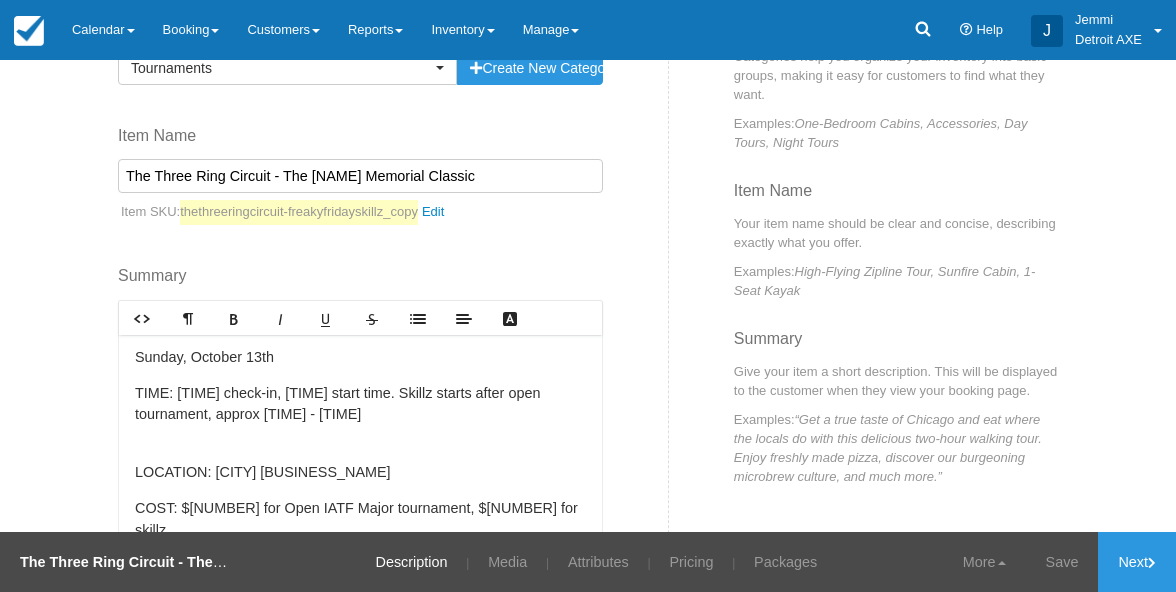 scroll, scrollTop: 321, scrollLeft: 0, axis: vertical 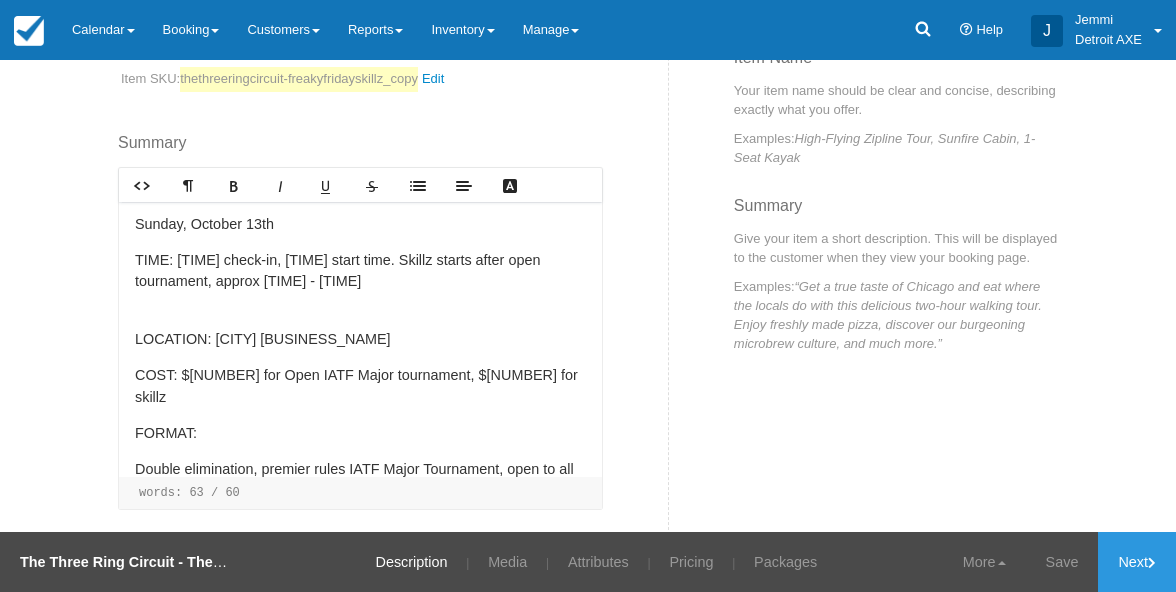 type on "The Three Ring Circuit - The [NAME] Memorial Classic" 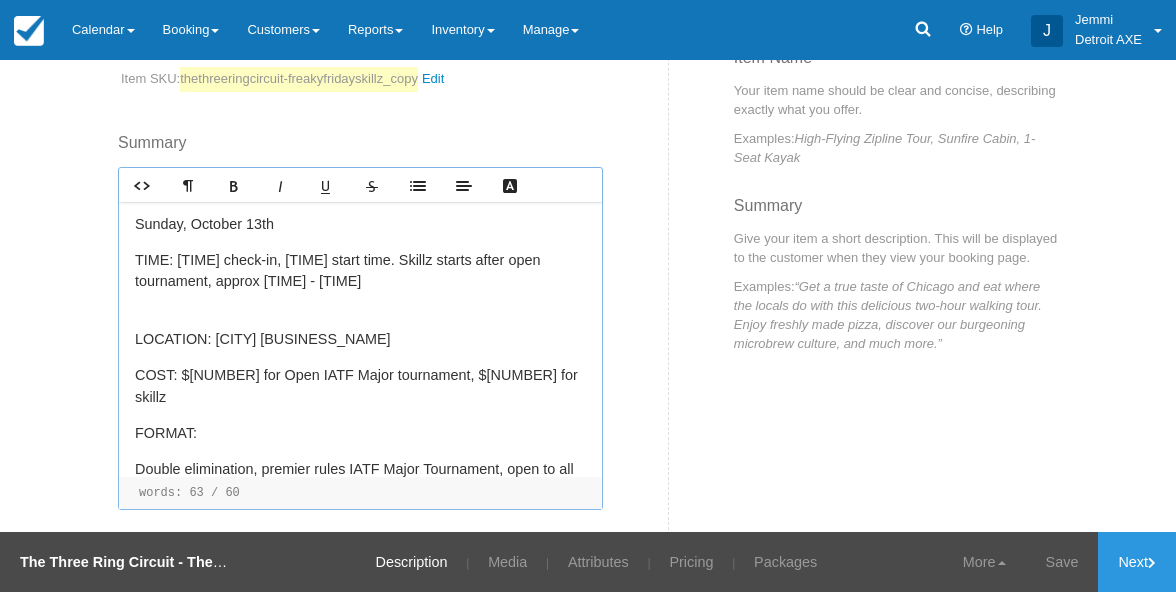 click on "COST: $[NUMBER] for Open IATF Major tournament, $[NUMBER] for skillz" at bounding box center (360, 386) 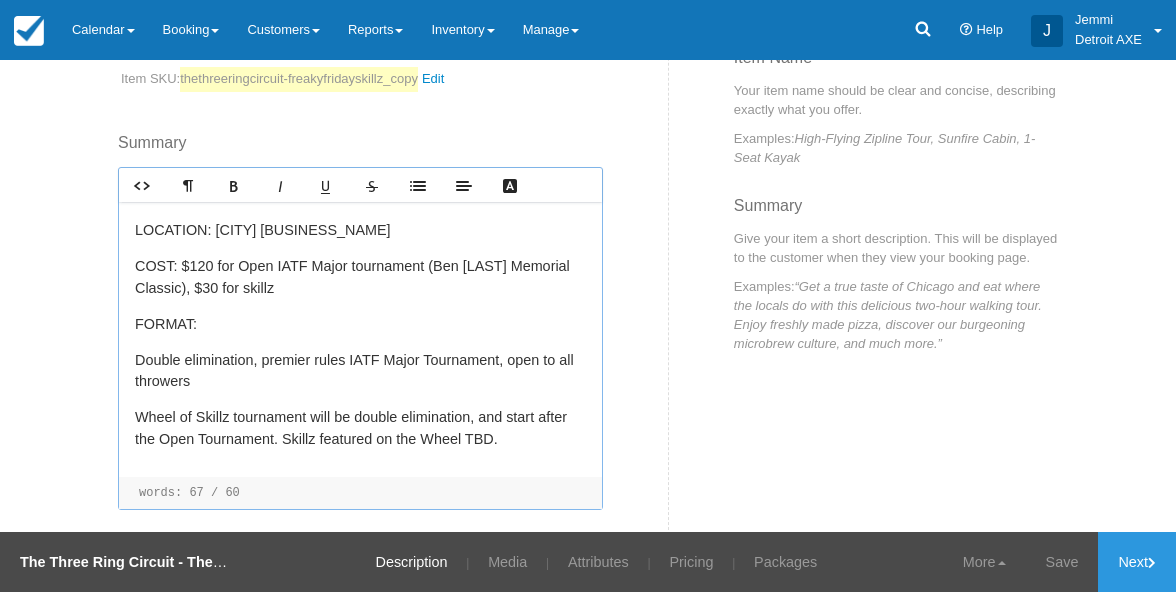 scroll, scrollTop: 109, scrollLeft: 0, axis: vertical 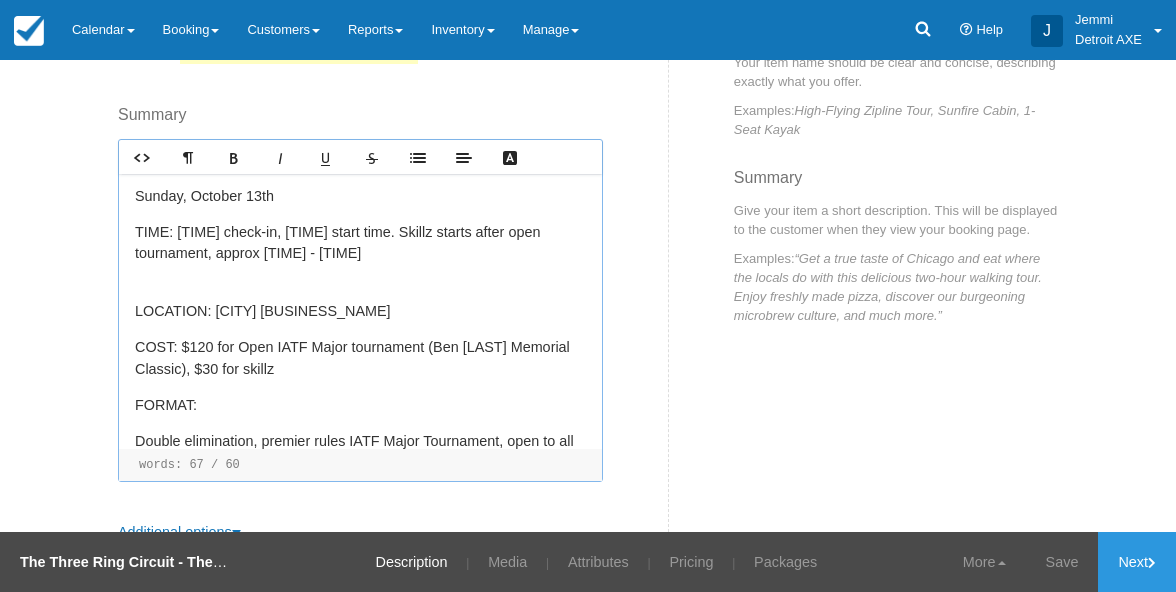 click on "Sunday, October 13th" at bounding box center (360, 197) 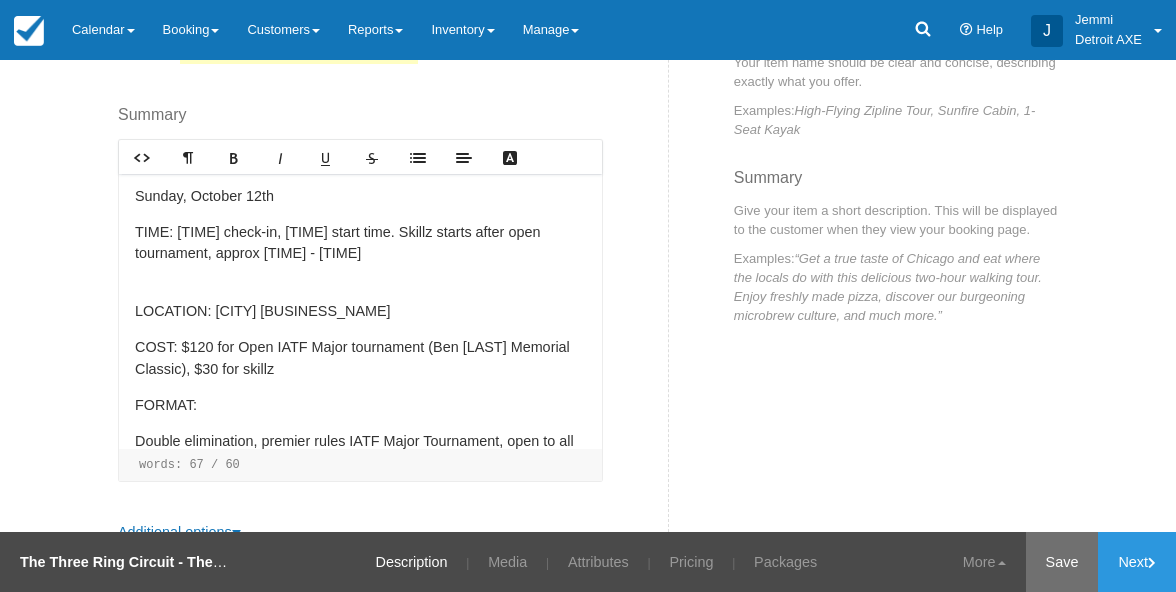 click on "Save" at bounding box center (1062, 562) 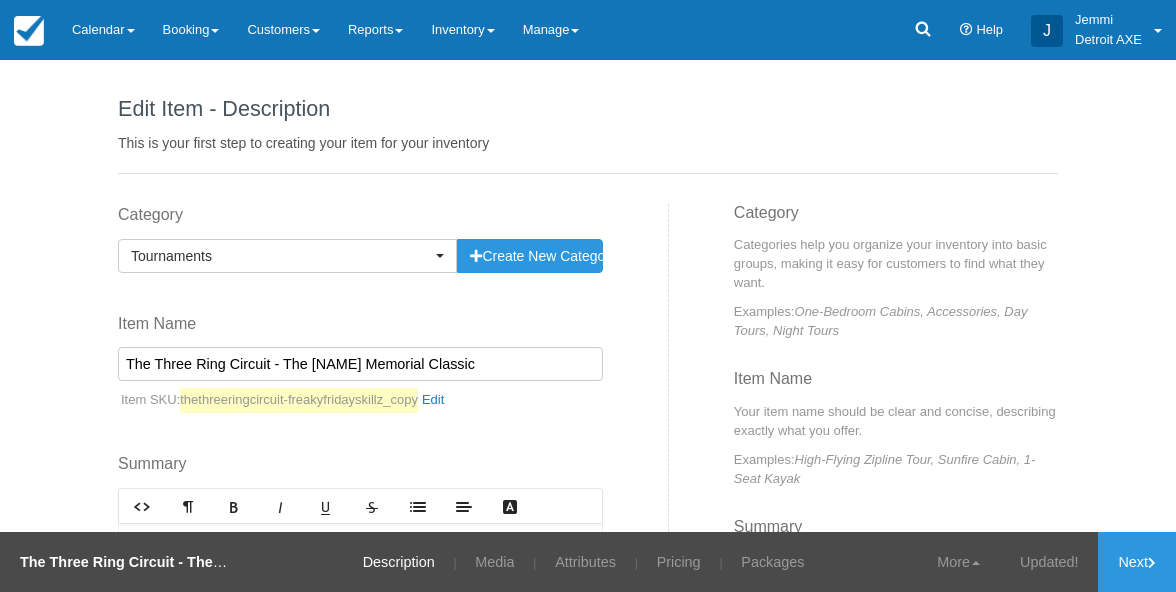 scroll, scrollTop: 0, scrollLeft: 0, axis: both 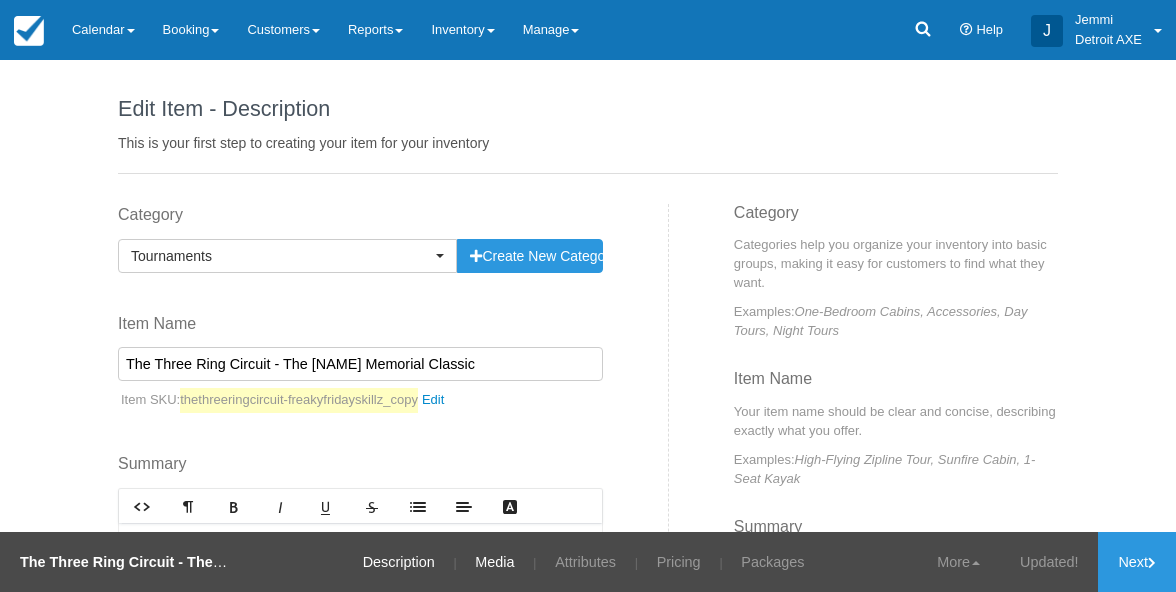click on "Media" at bounding box center [494, 562] 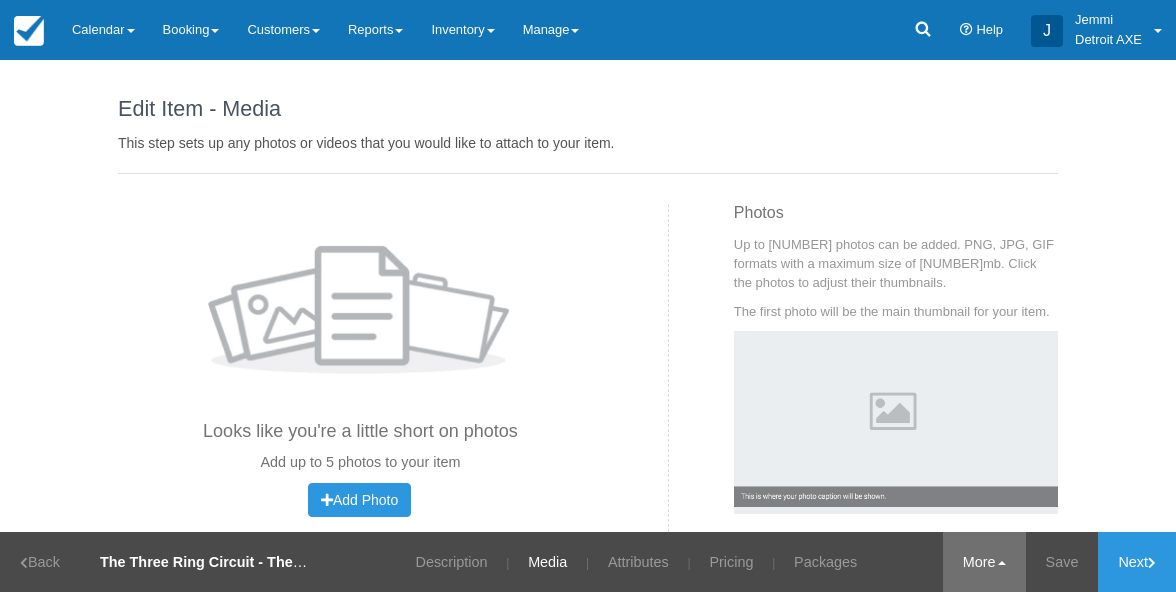 scroll, scrollTop: 0, scrollLeft: 0, axis: both 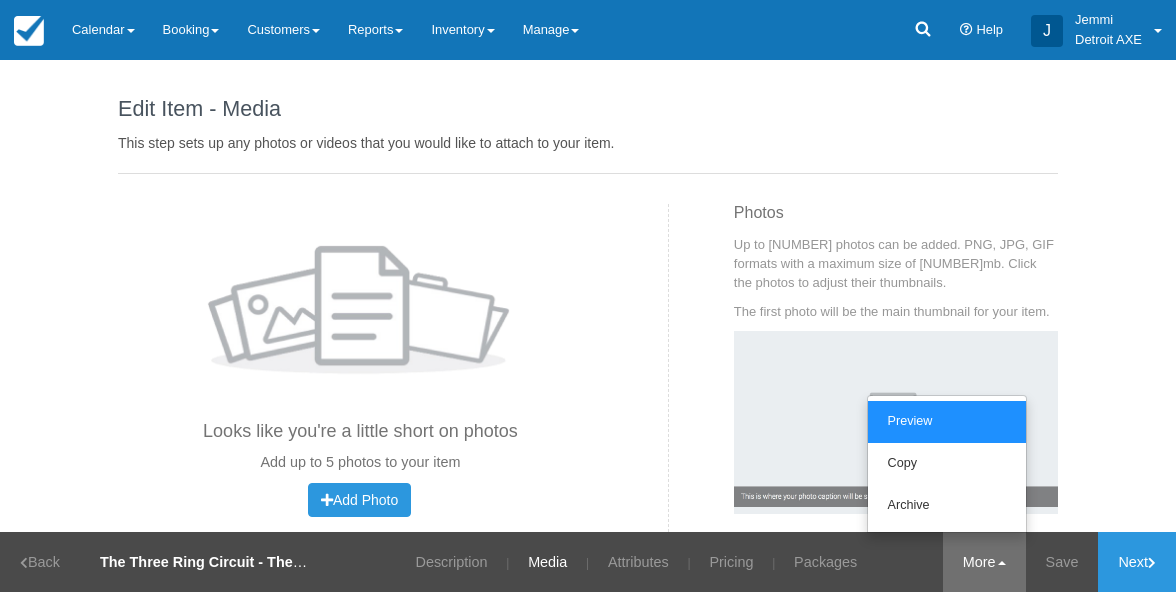 click on "Preview" at bounding box center [947, 422] 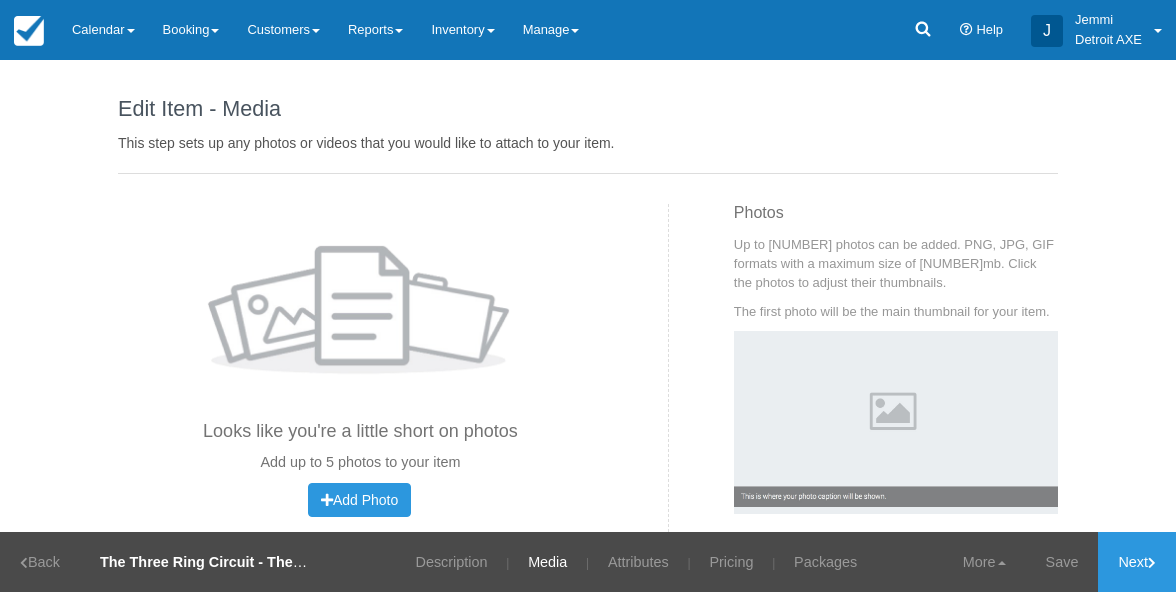 scroll, scrollTop: 0, scrollLeft: 0, axis: both 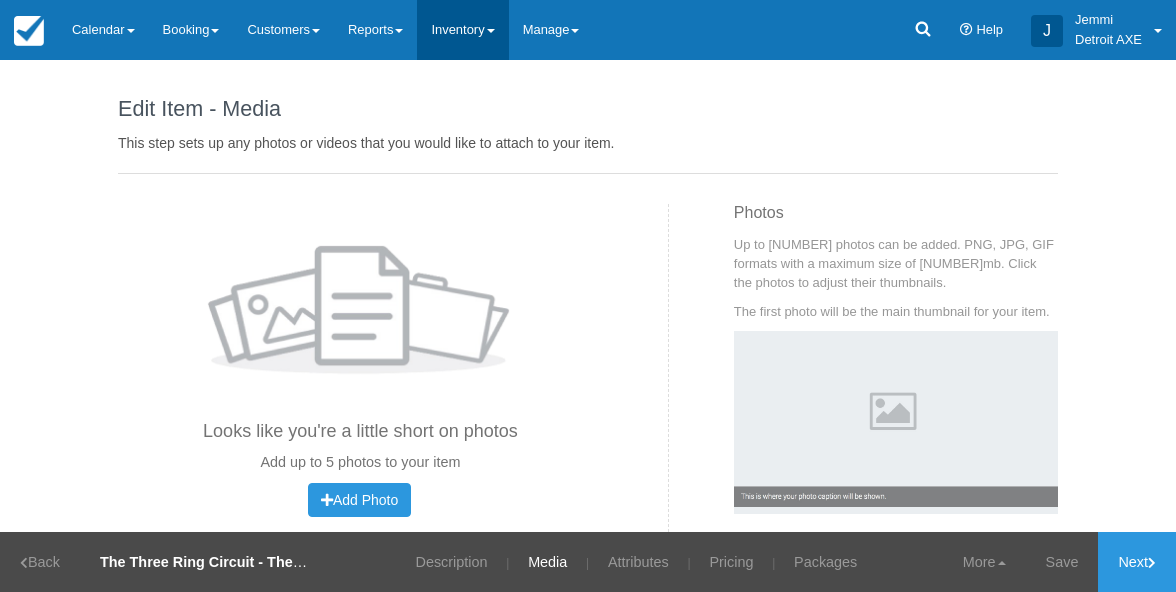 click on "Inventory" at bounding box center [462, 30] 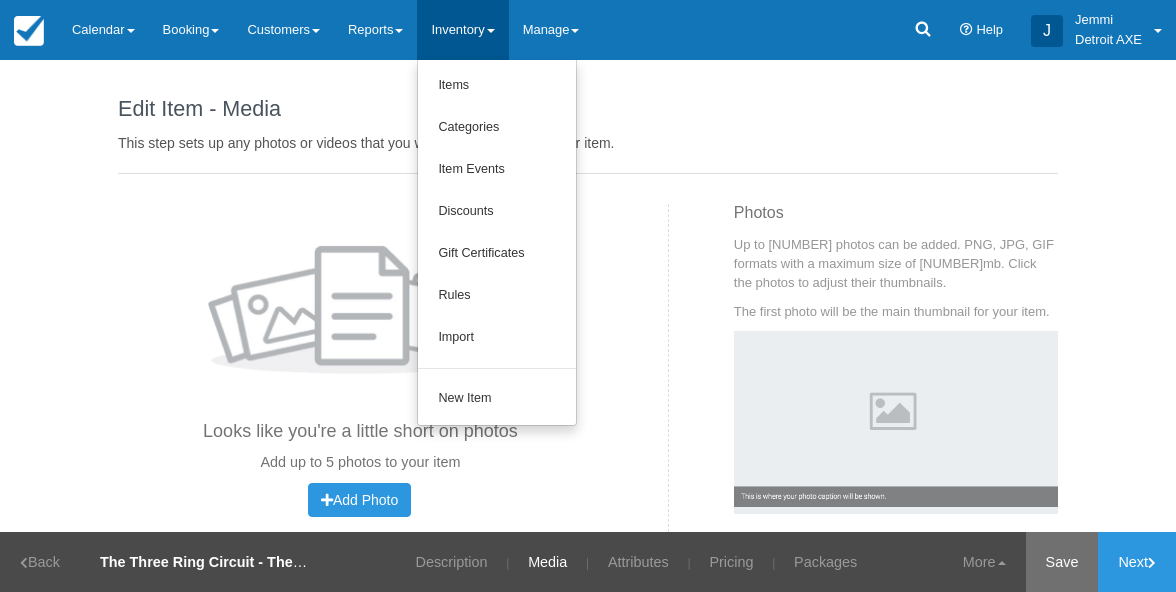 click on "Save" at bounding box center (1062, 562) 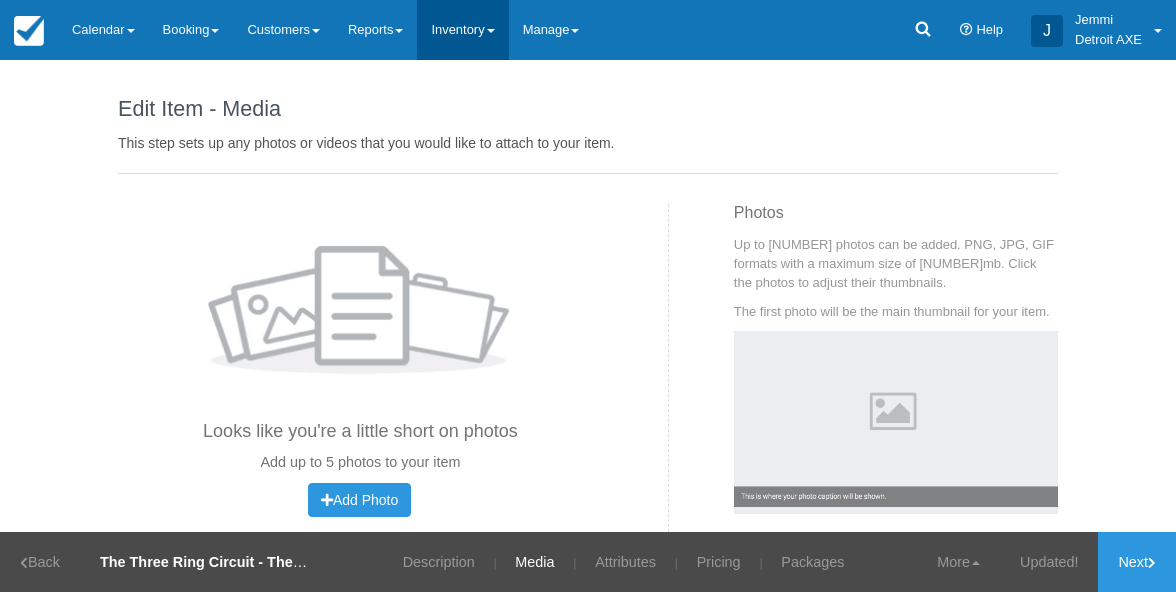 click on "Inventory" at bounding box center [462, 30] 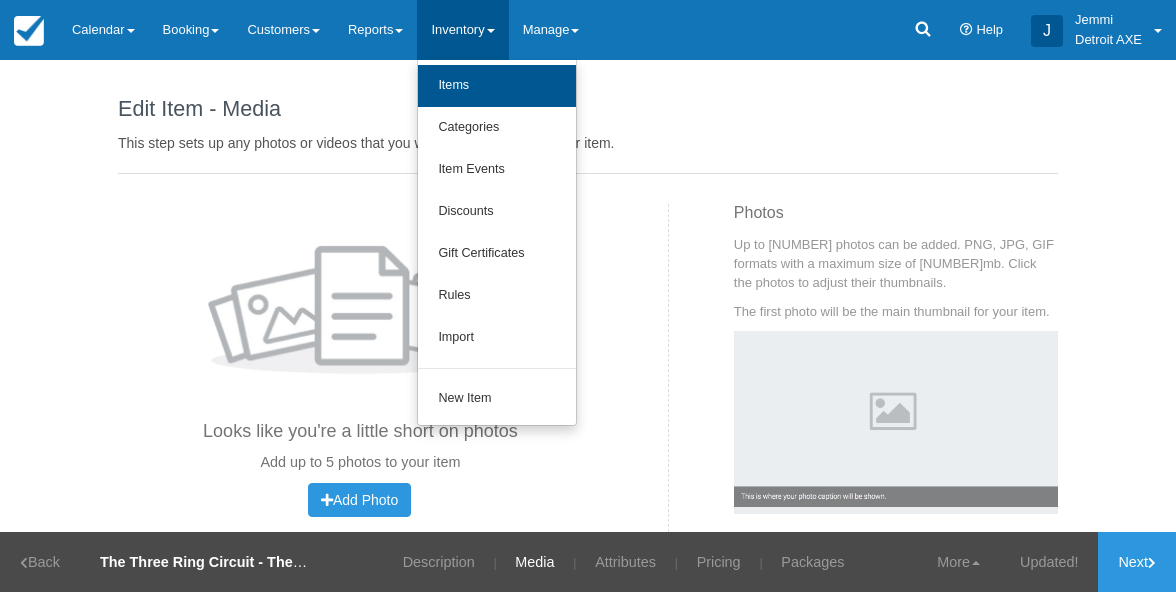 click on "Items" at bounding box center [497, 86] 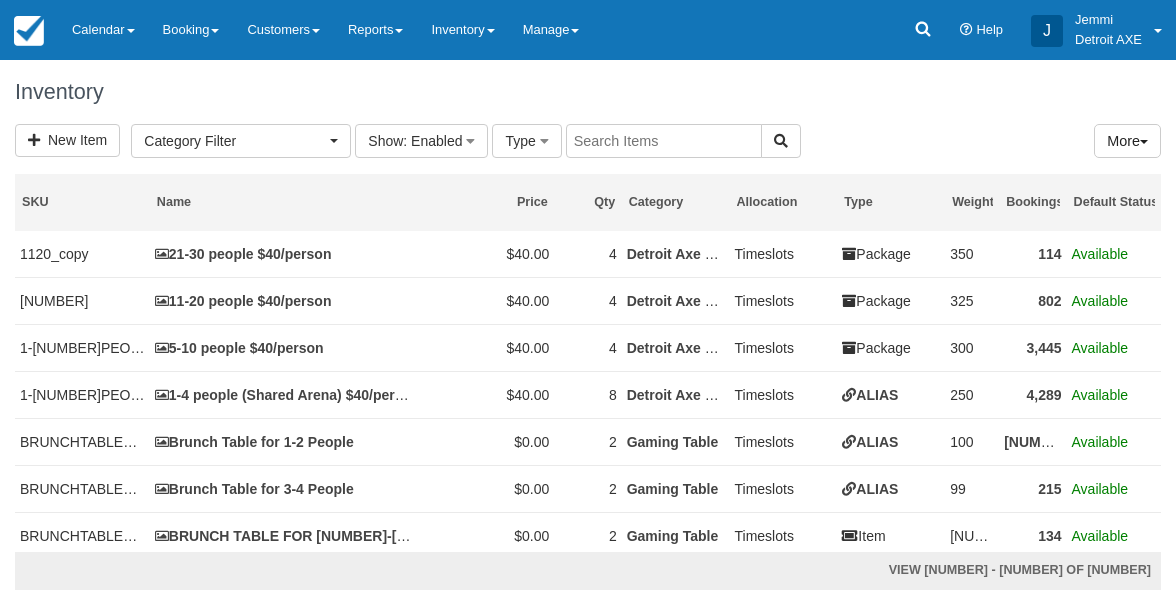 select 